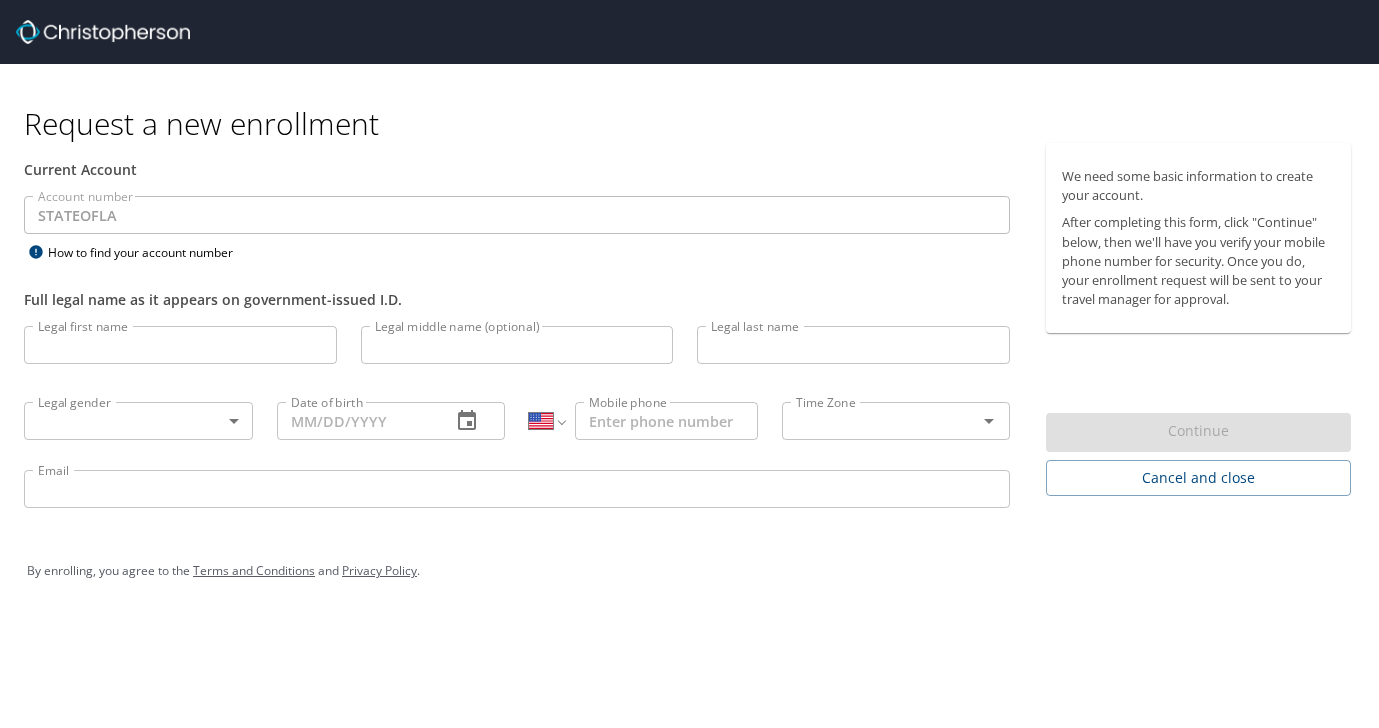 select on "US" 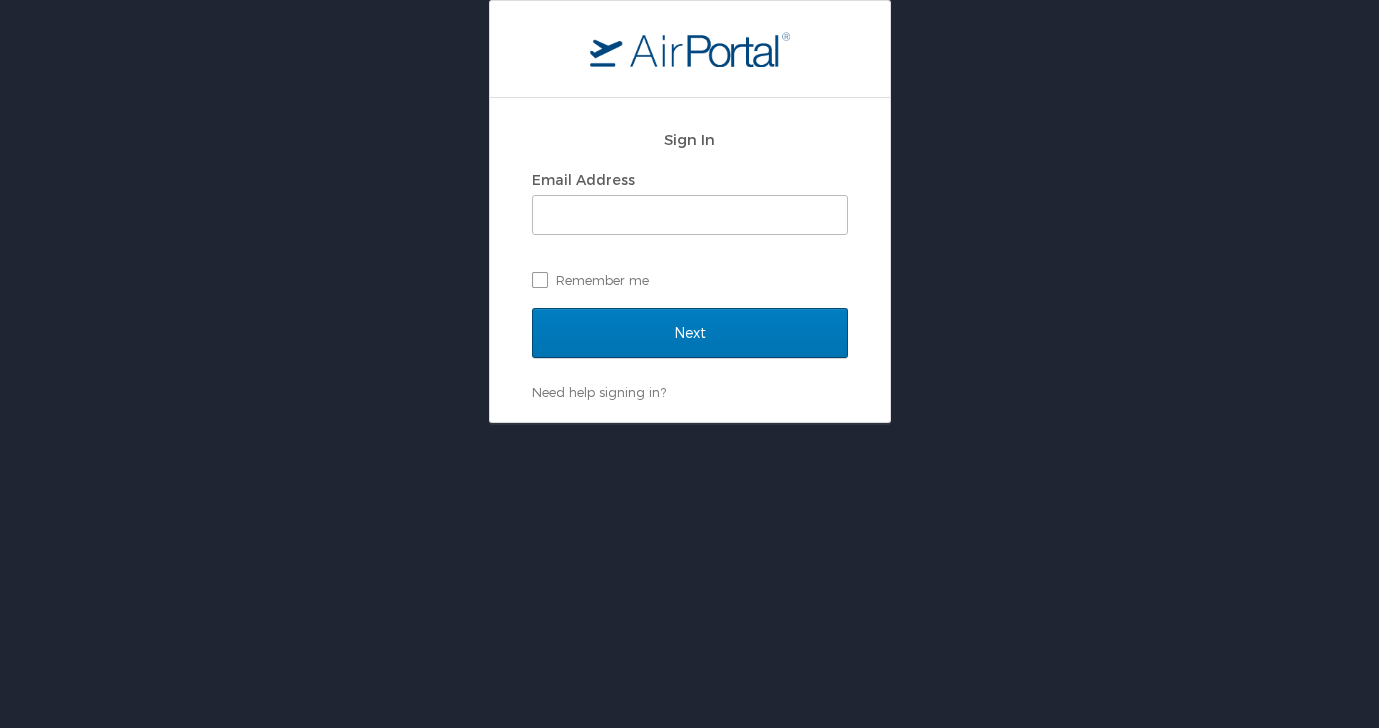 scroll, scrollTop: 0, scrollLeft: 0, axis: both 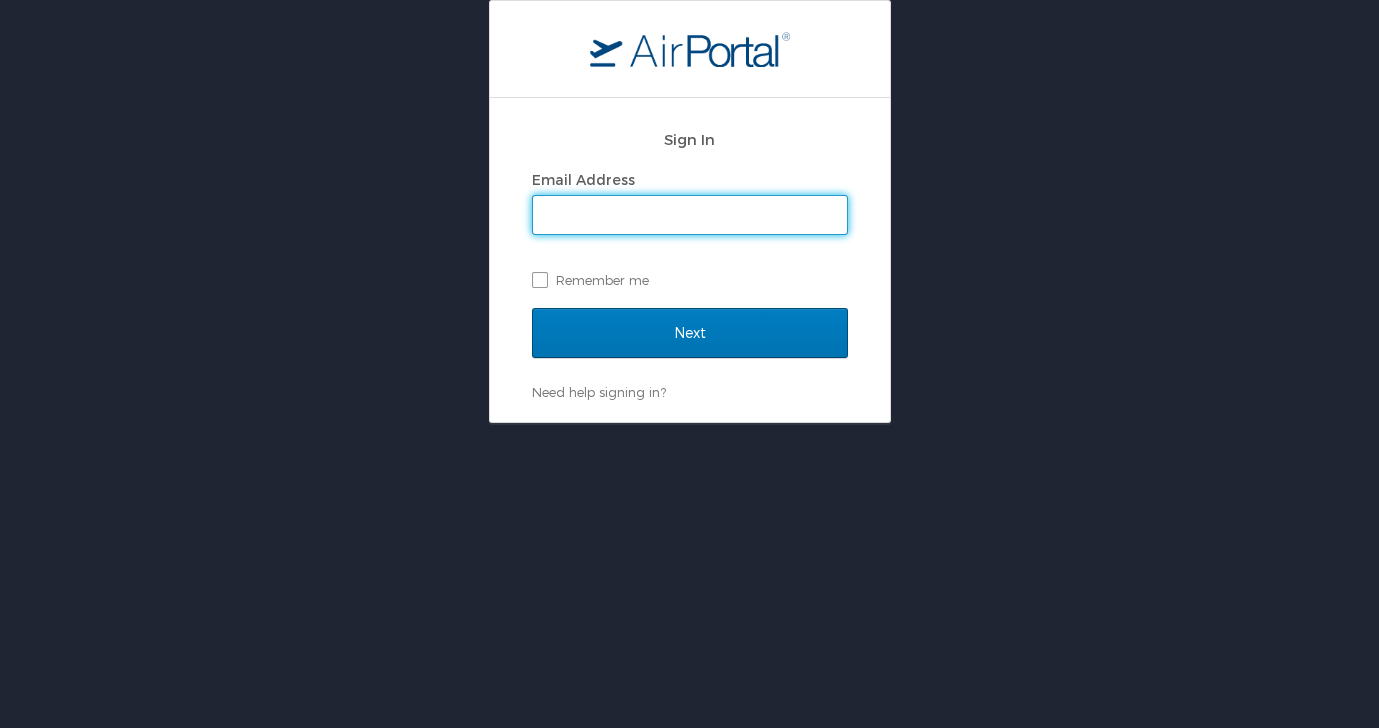 click on "Email Address" at bounding box center [690, 215] 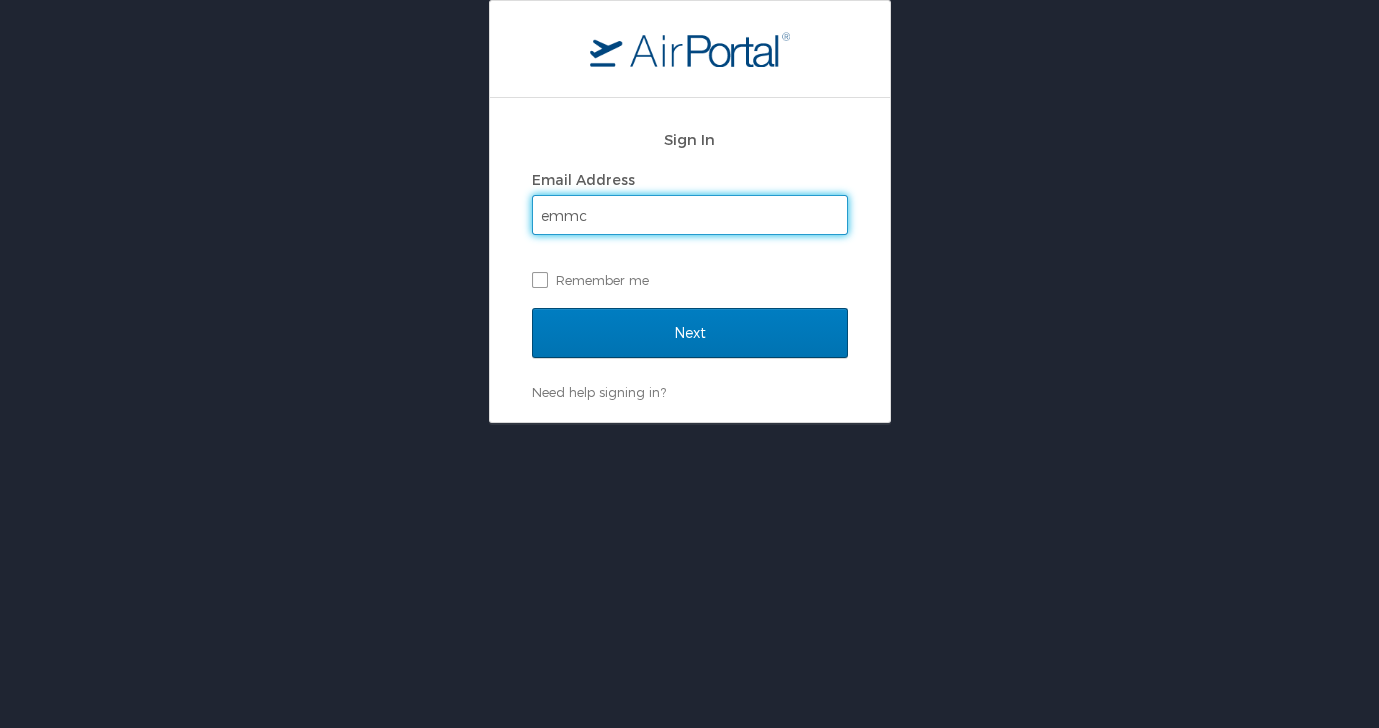 type on "emmcgee@ulm.edu" 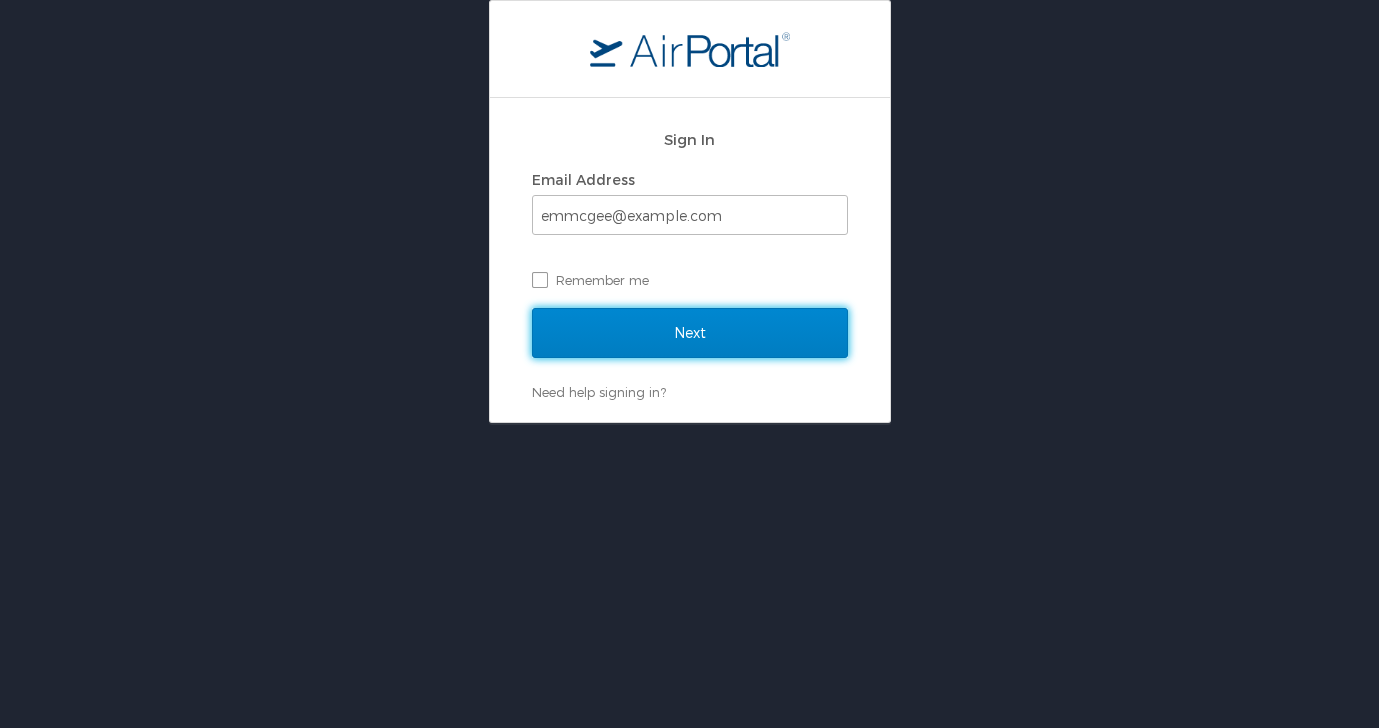 click on "Next" at bounding box center [690, 333] 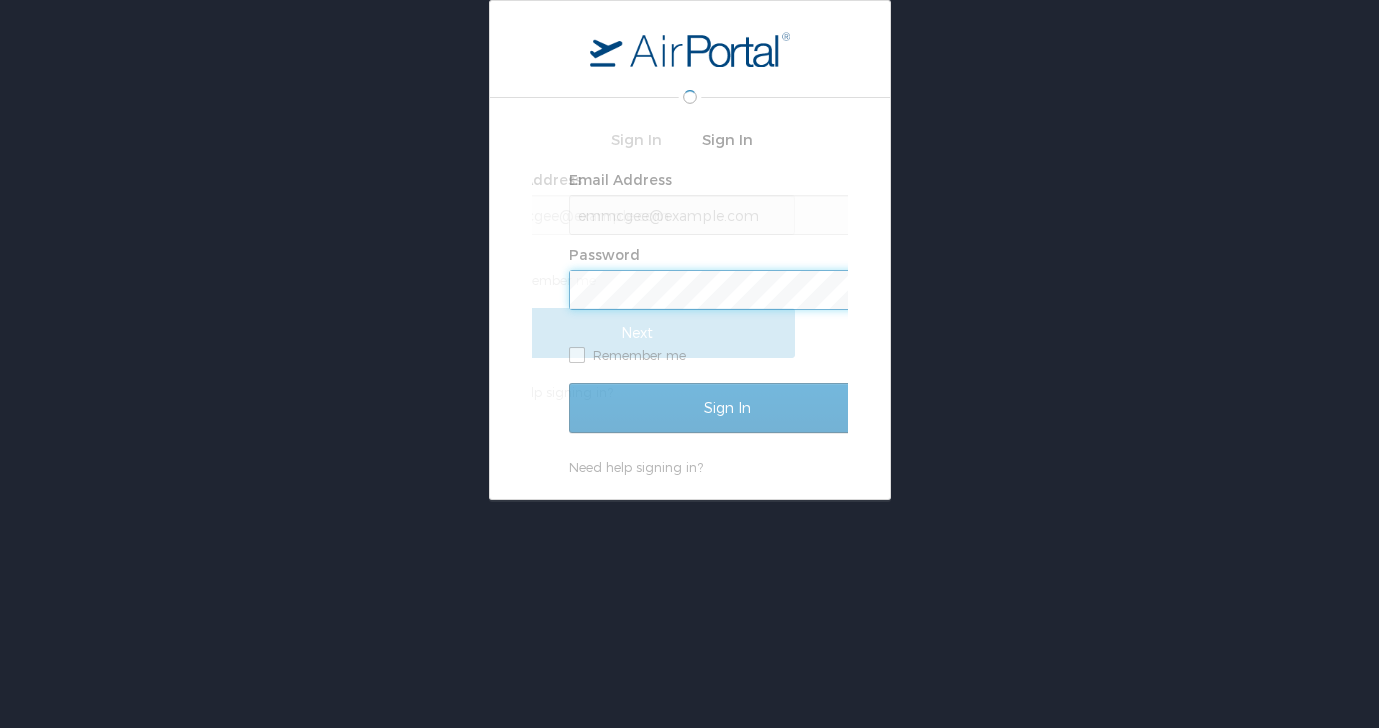 scroll, scrollTop: 0, scrollLeft: 0, axis: both 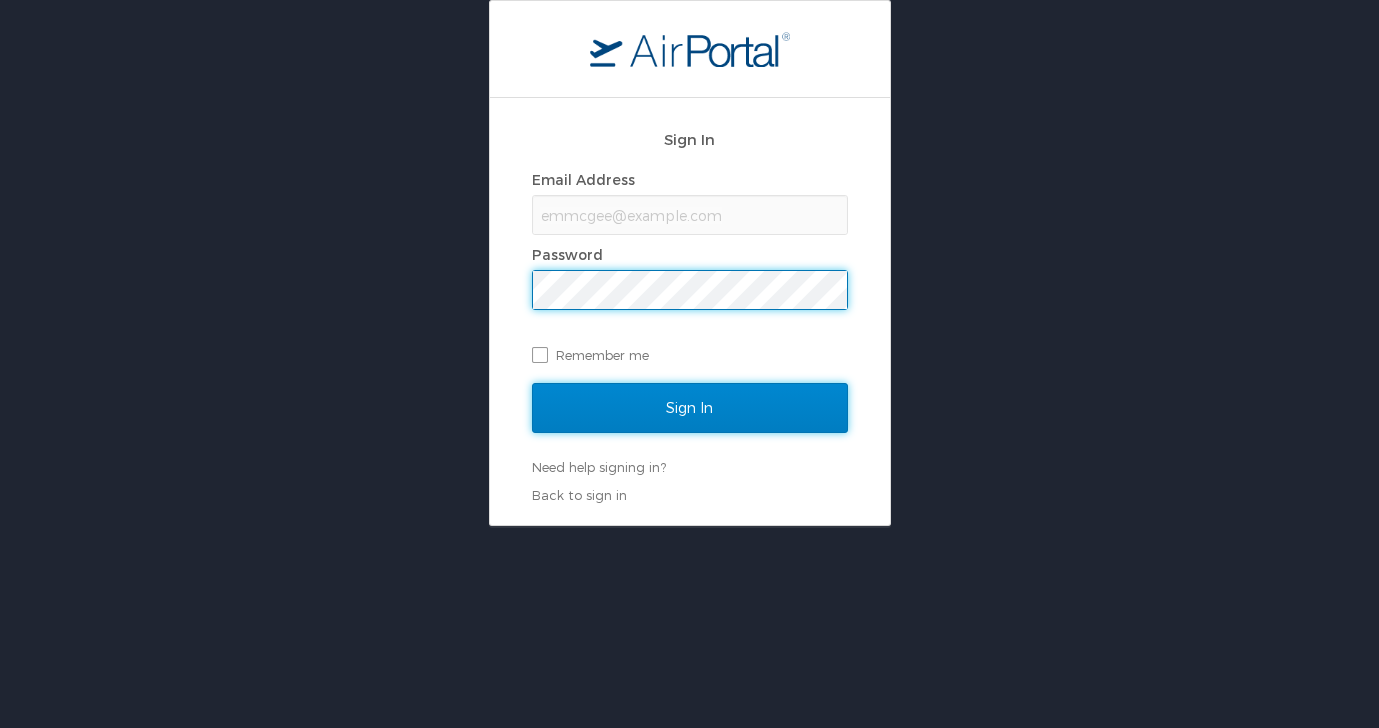 click on "Sign In" at bounding box center (690, 408) 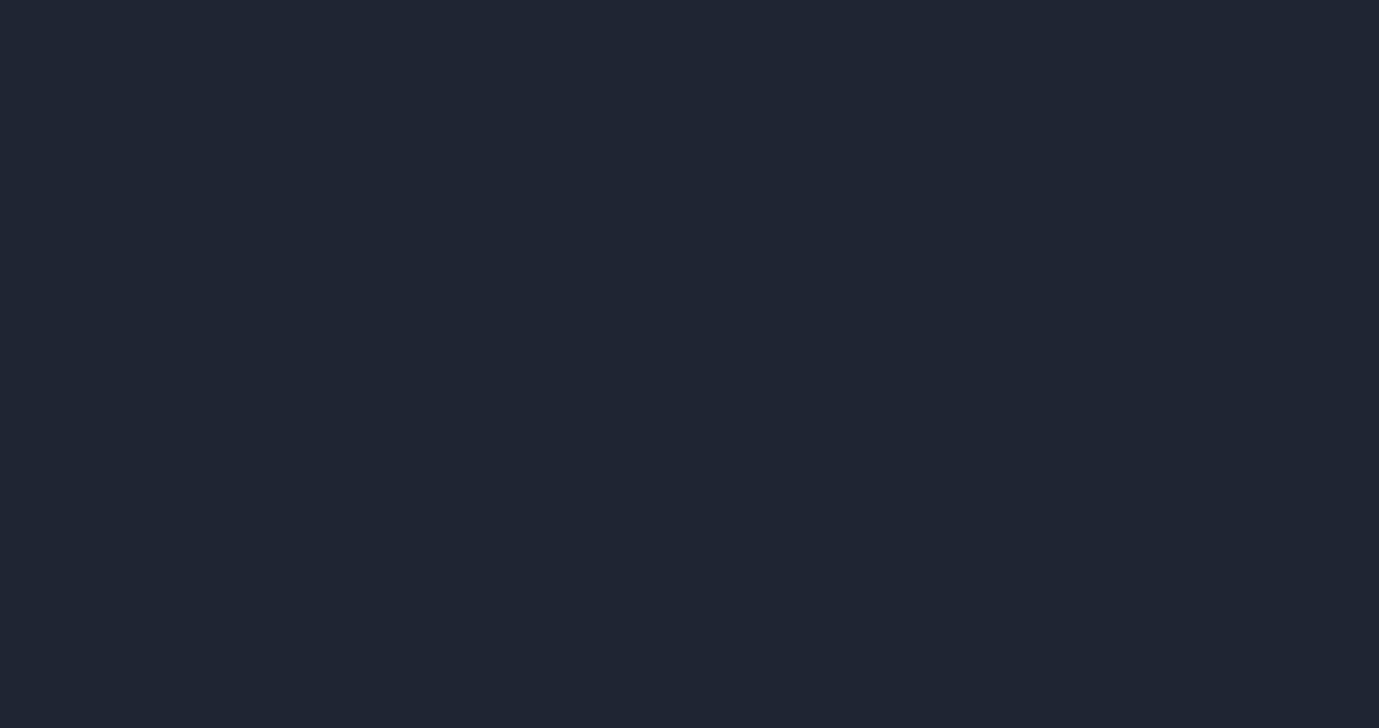 scroll, scrollTop: 0, scrollLeft: 0, axis: both 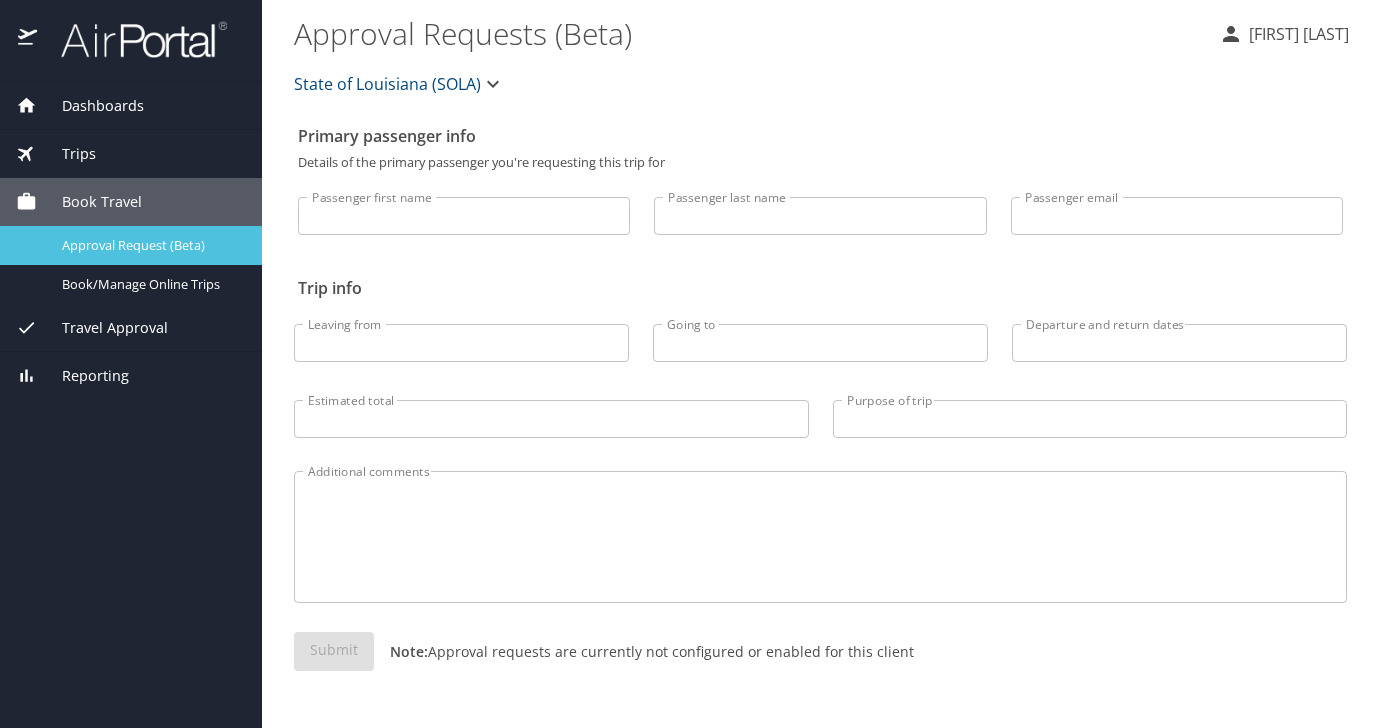 click on "Approval Request (Beta)" at bounding box center [131, 245] 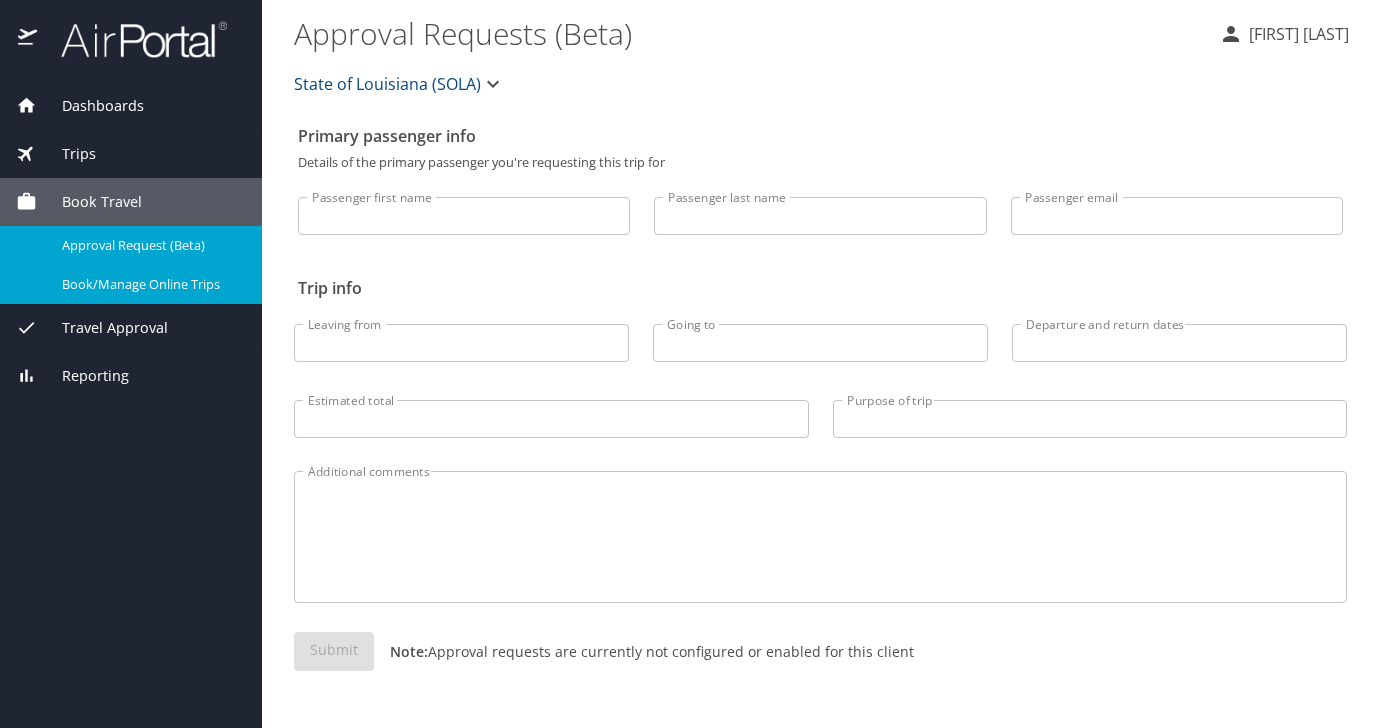 click on "Book/Manage Online Trips" at bounding box center (150, 284) 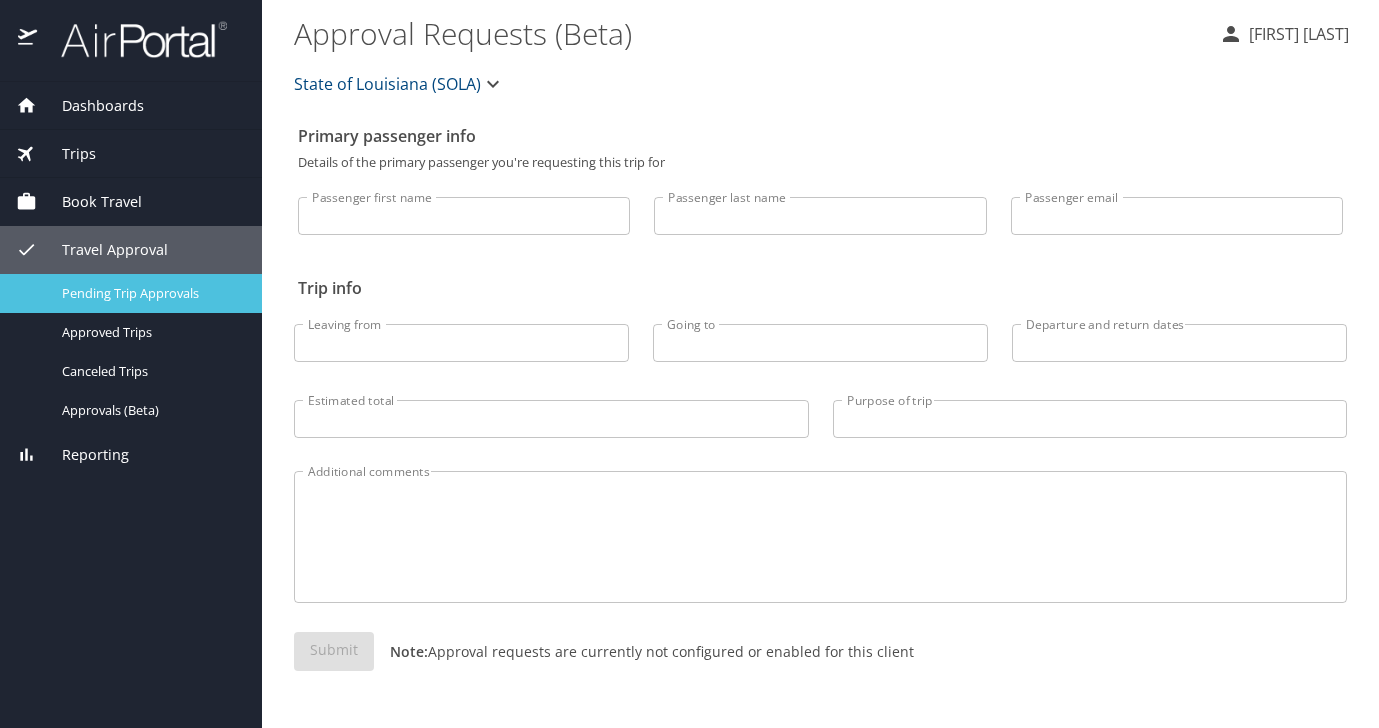 click on "Pending Trip Approvals" at bounding box center (150, 293) 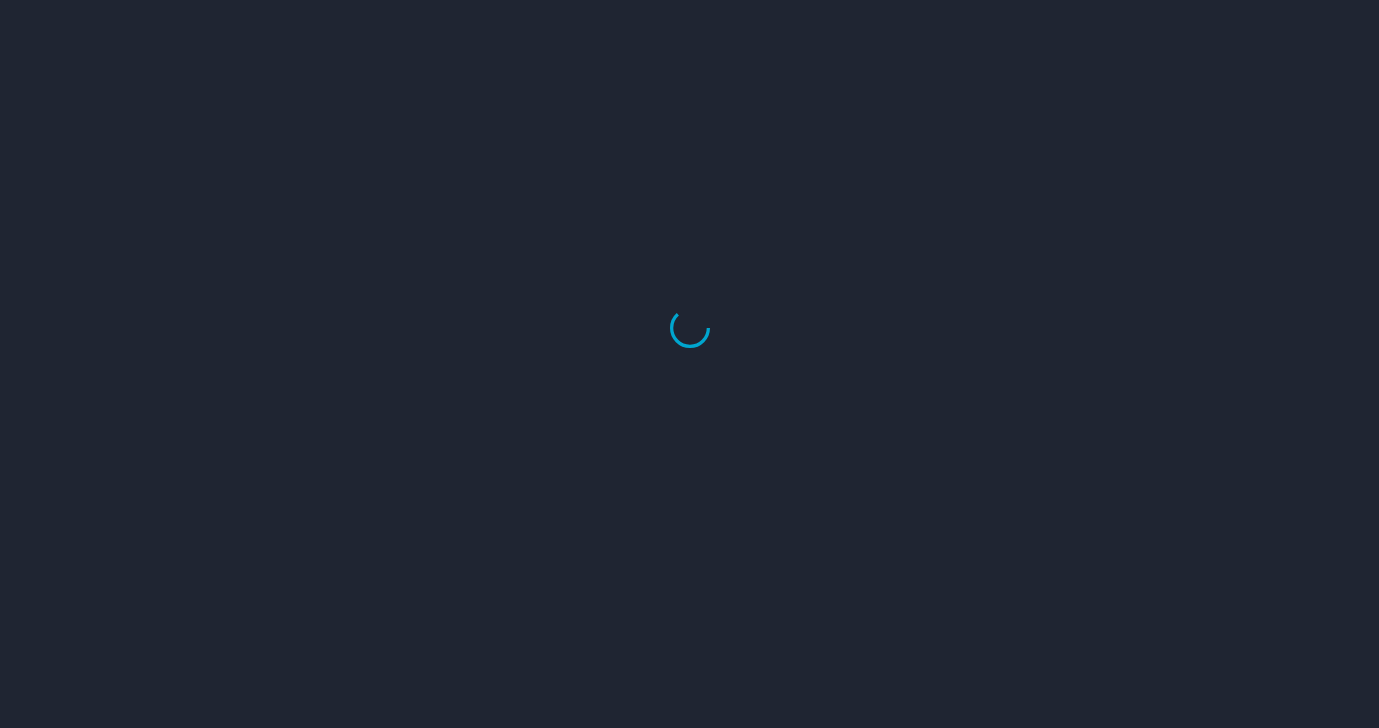 scroll, scrollTop: 0, scrollLeft: 0, axis: both 